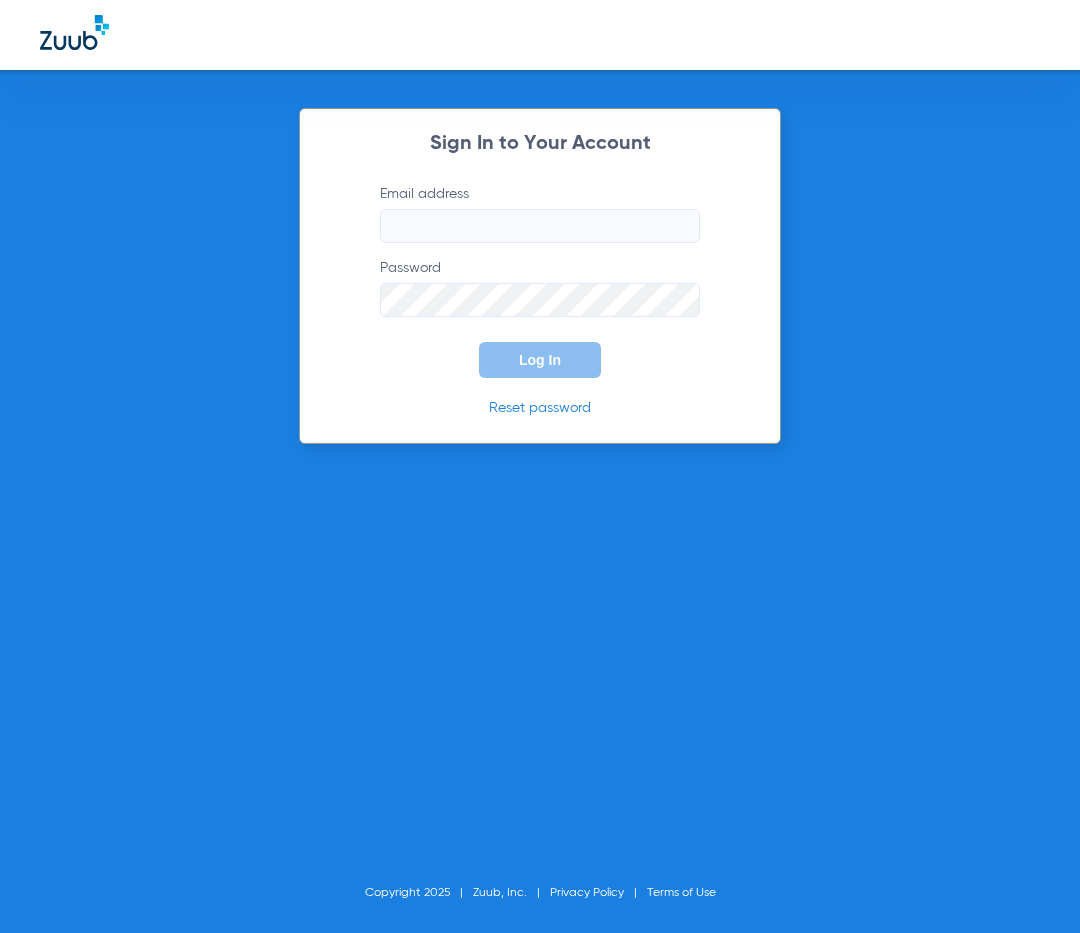 scroll, scrollTop: 0, scrollLeft: 0, axis: both 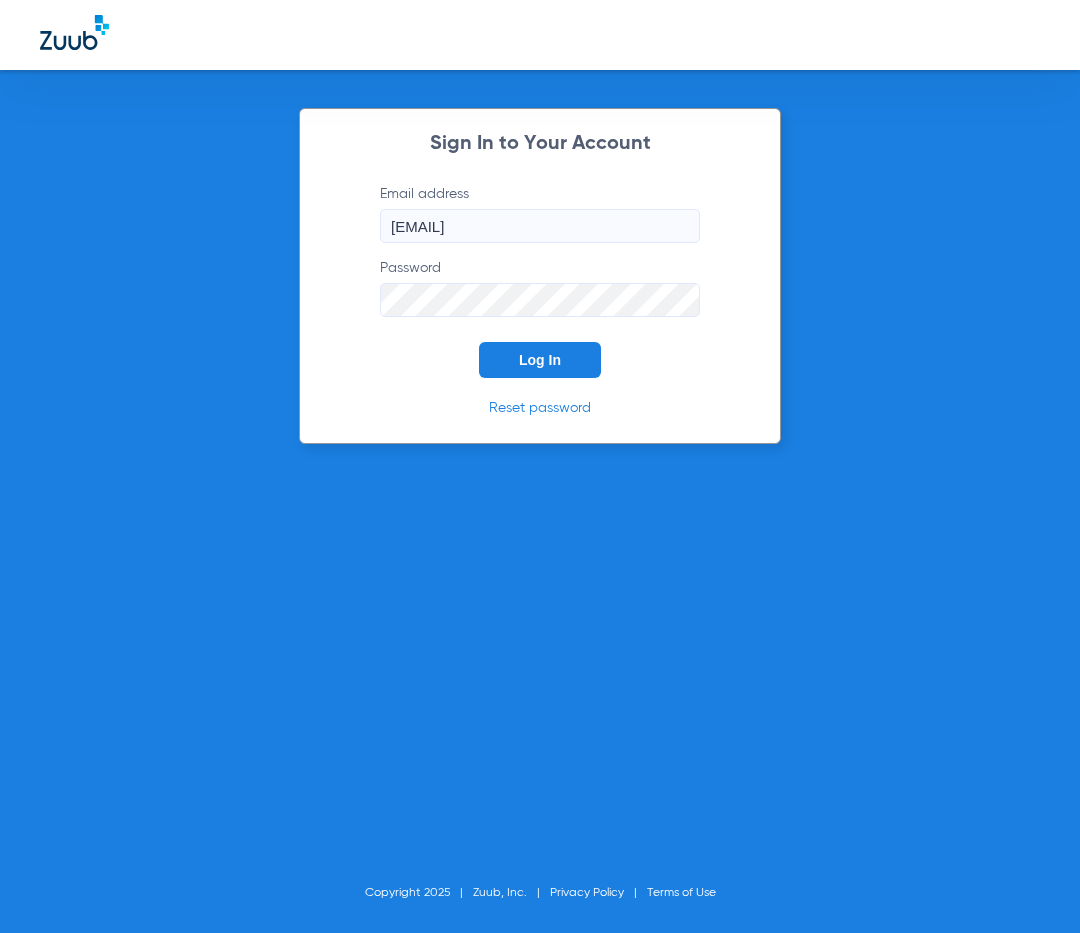click on "Log In" 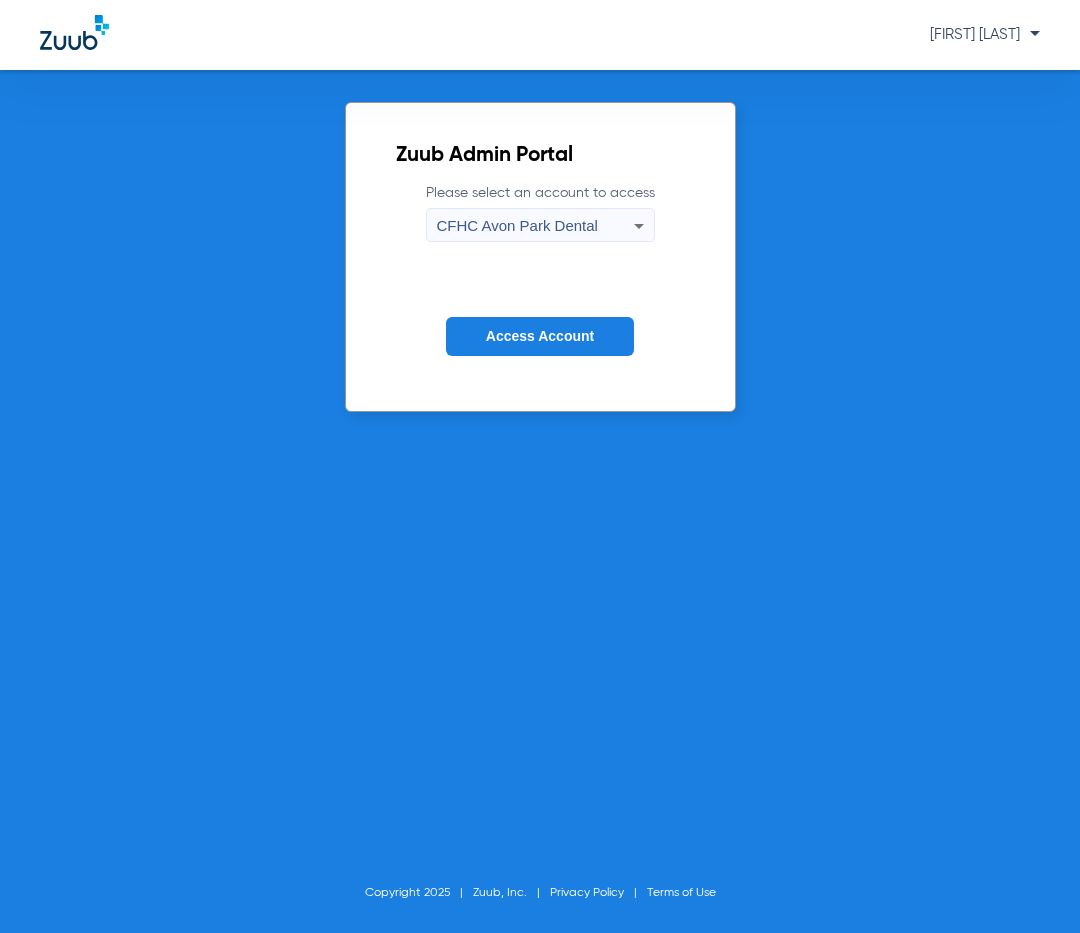 click on "CFHC Avon Park Dental" at bounding box center (517, 225) 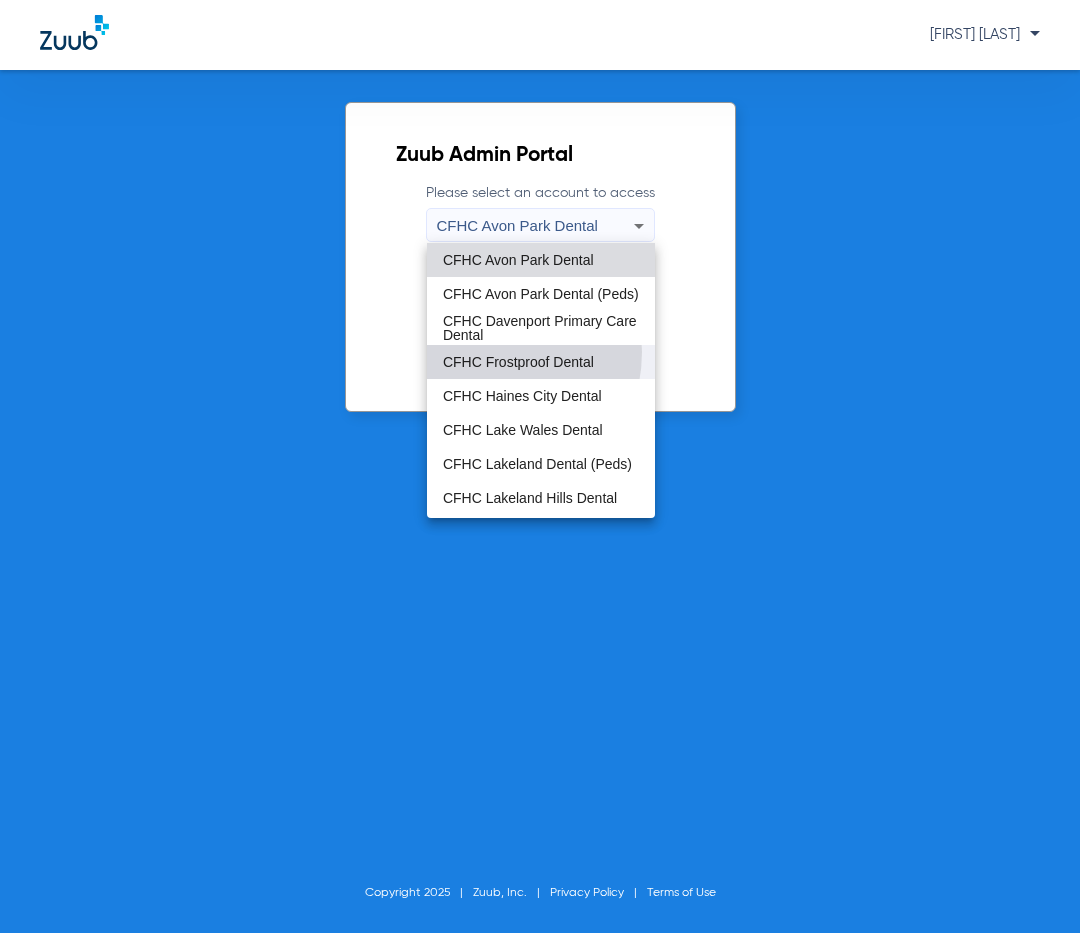 click on "CFHC Frostproof Dental" at bounding box center (541, 362) 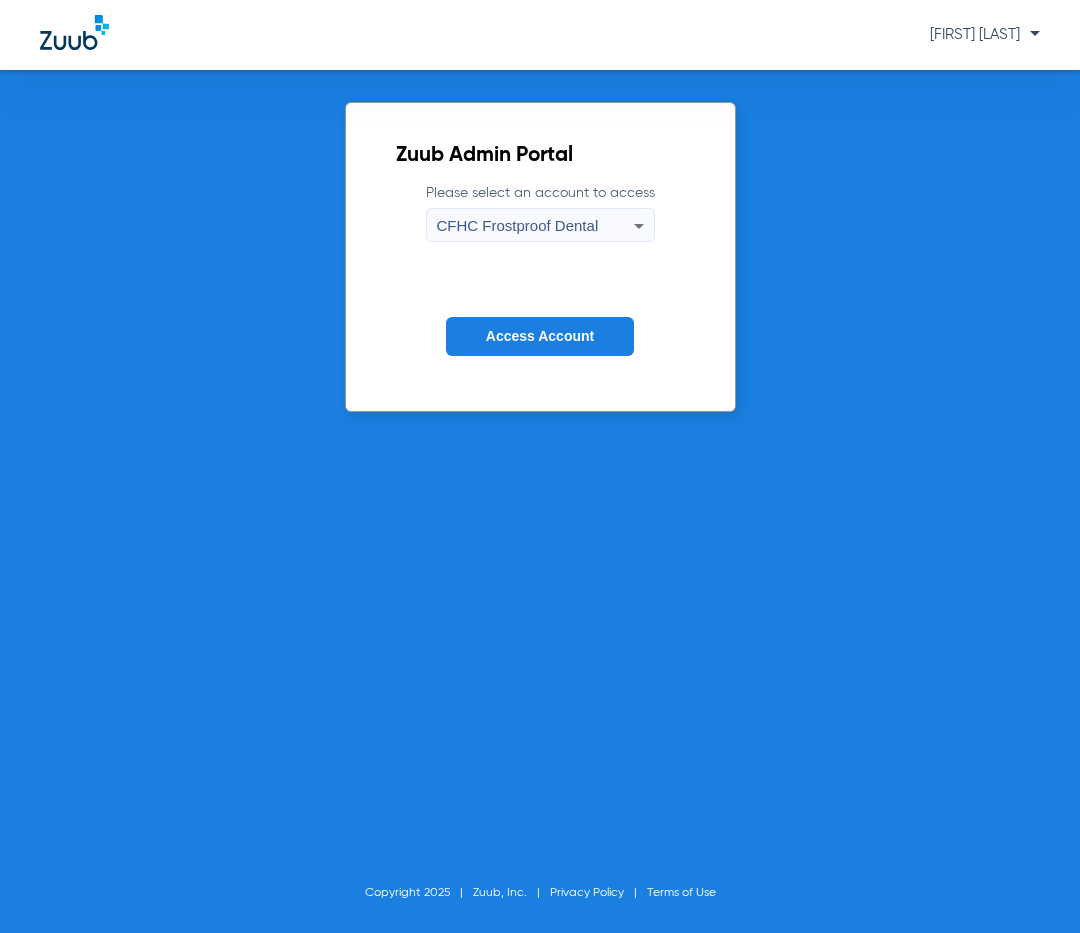 click on "Access Account" 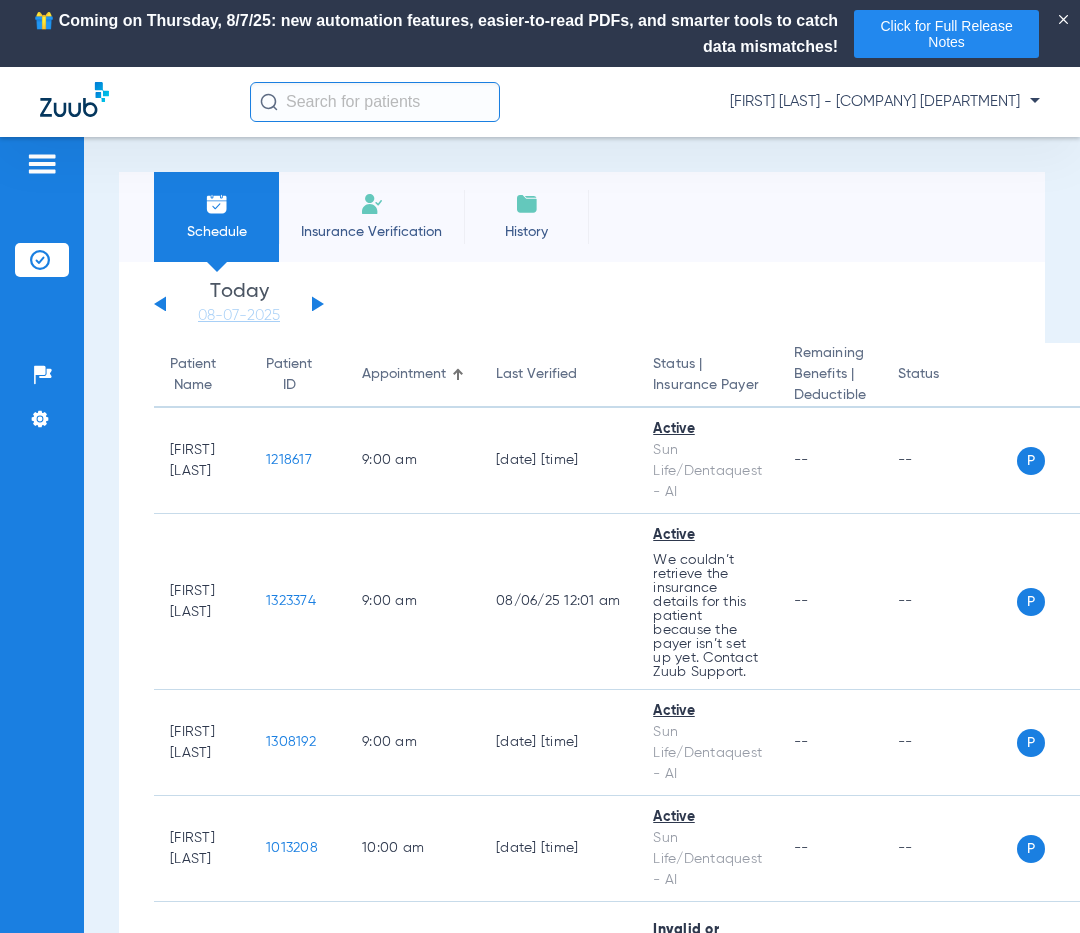 click on "Tuesday   06-03-2025   Wednesday   06-04-2025   Thursday   06-05-2025   Friday   06-06-2025   Saturday   06-07-2025   Sunday   06-08-2025   Monday   06-09-2025   Tuesday   06-10-2025   Wednesday   06-11-2025   Thursday   06-12-2025   Friday   06-13-2025   Saturday   06-14-2025   Sunday   06-15-2025   Monday   06-16-2025   Tuesday   06-17-2025   Wednesday   06-18-2025   Thursday   06-19-2025   Friday   06-20-2025   Saturday   06-21-2025   Sunday   06-22-2025   Monday   06-23-2025   Tuesday   06-24-2025   Wednesday   06-25-2025   Thursday   06-26-2025   Friday   06-27-2025   Saturday   06-28-2025   Sunday   06-29-2025   Monday   06-30-2025   Tuesday   07-01-2025   Wednesday   07-02-2025   Thursday   07-03-2025   Friday   07-04-2025   Saturday   07-05-2025   Sunday   07-06-2025   Monday   07-07-2025   Tuesday   07-08-2025   Wednesday   07-09-2025   Thursday   07-10-2025   Friday   07-11-2025   Saturday   07-12-2025   Sunday   07-13-2025   Monday   07-14-2025   Tuesday   07-15-2025   Wednesday   07-16-2025" 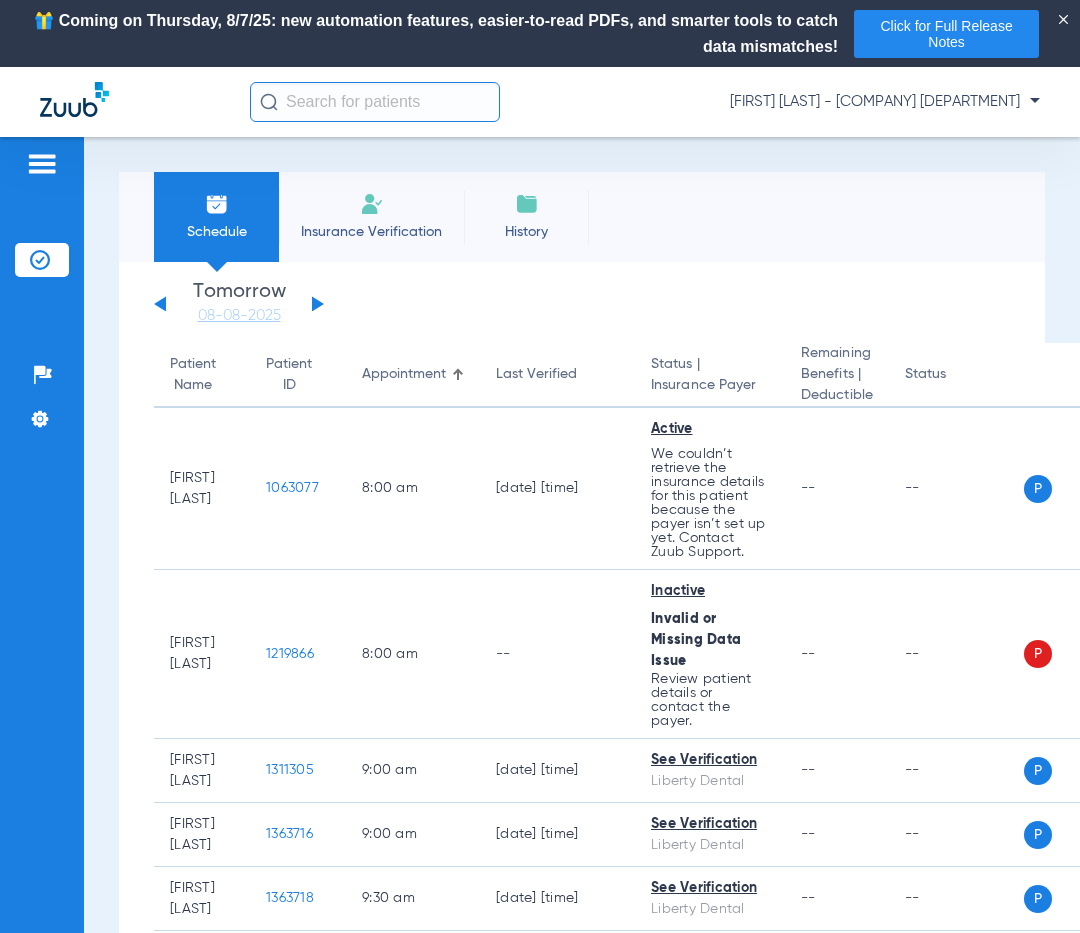 click 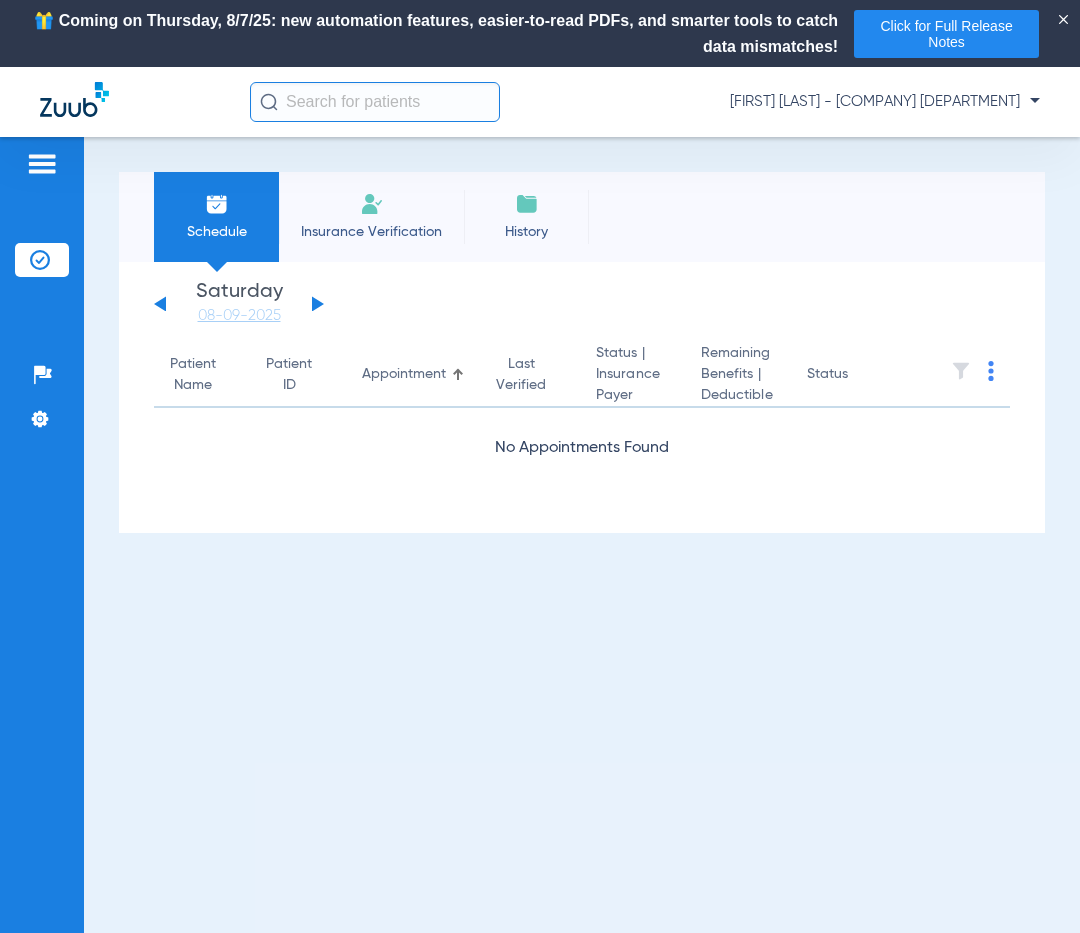 click 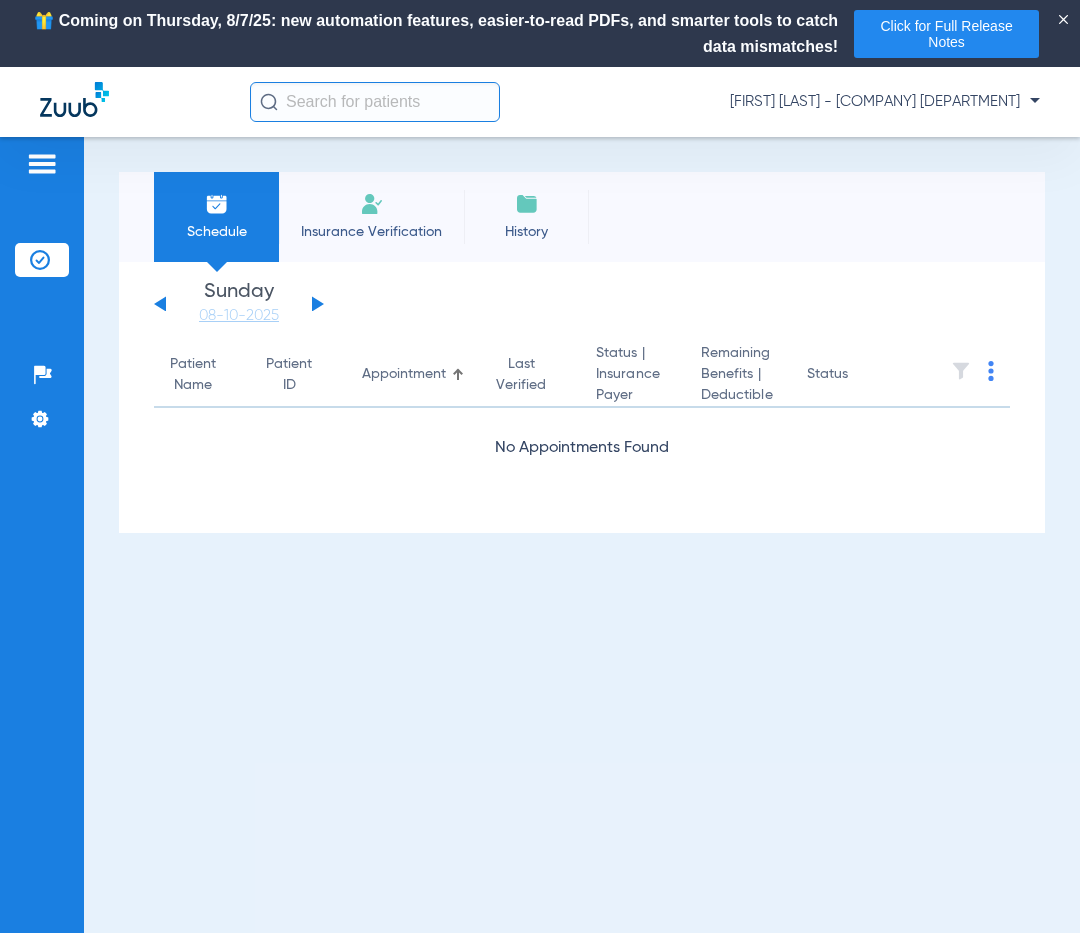 click 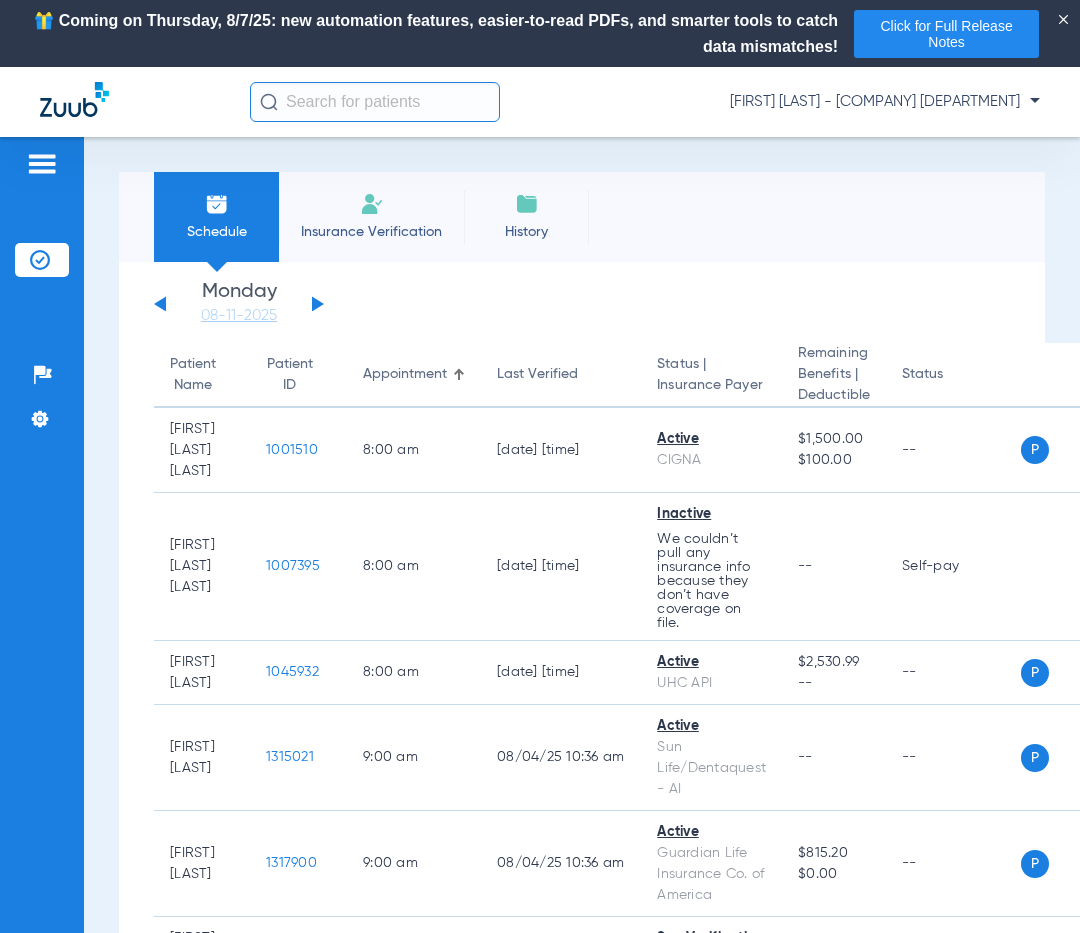 click 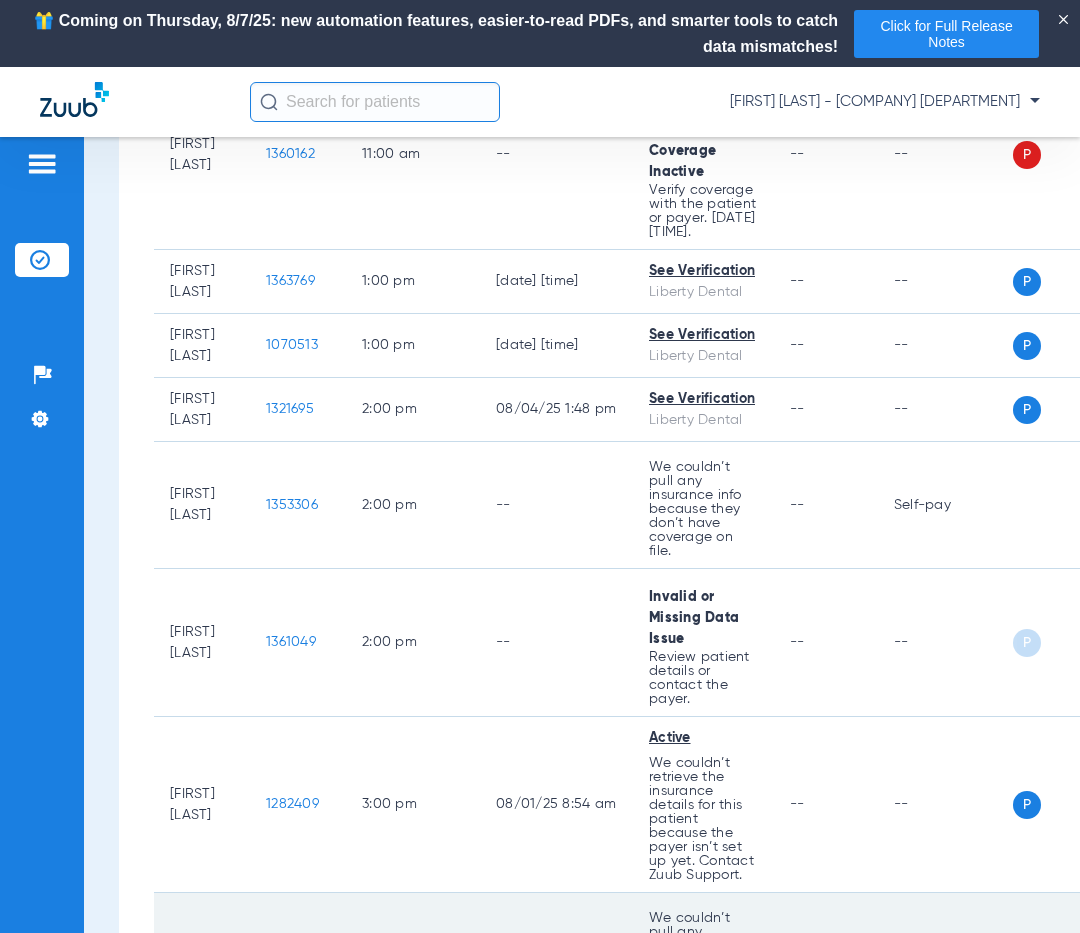 scroll, scrollTop: 881, scrollLeft: 0, axis: vertical 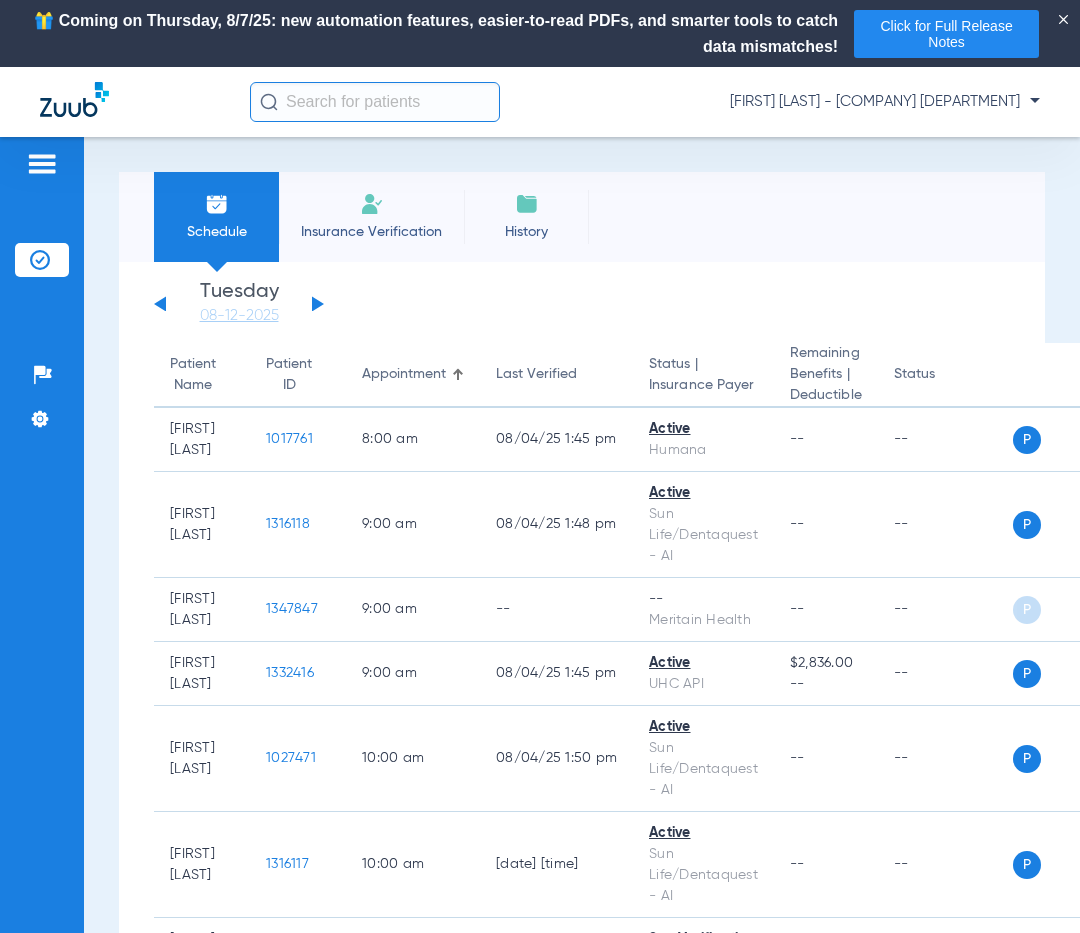 click 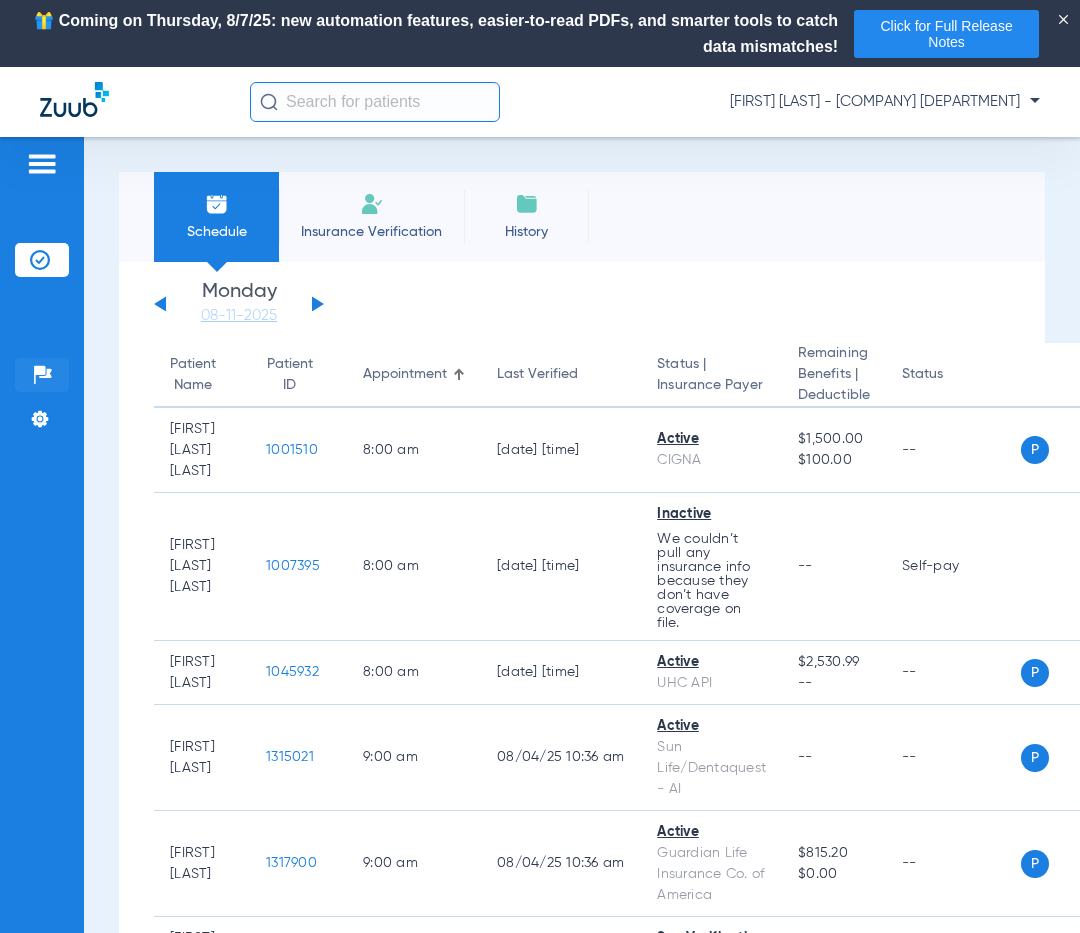 click 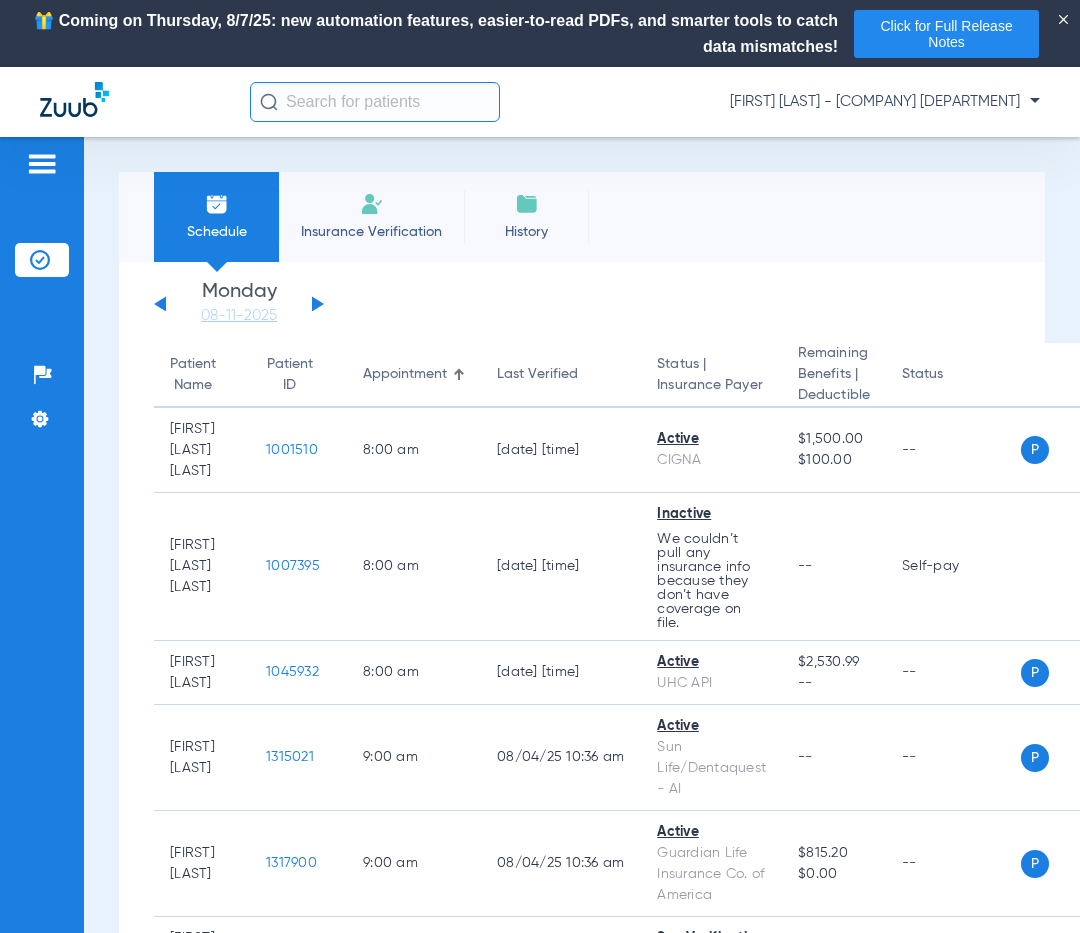 click 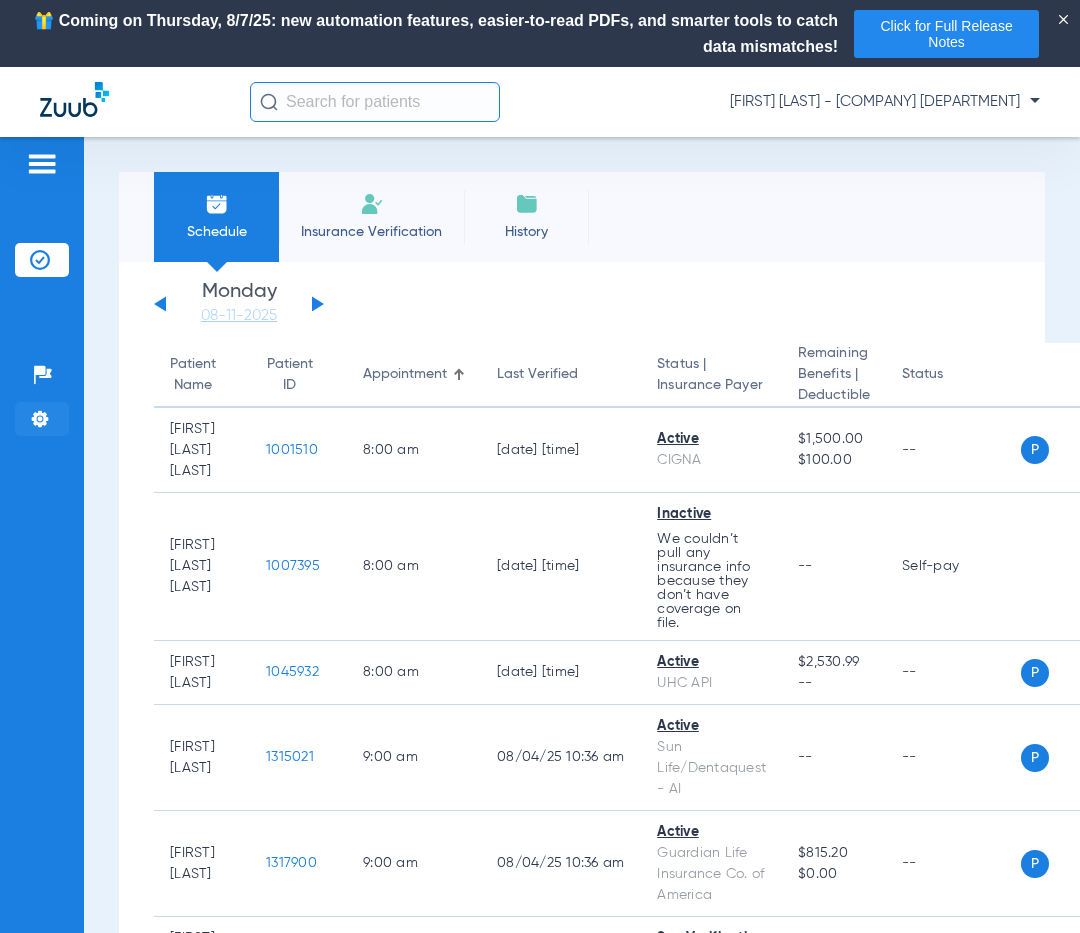 click 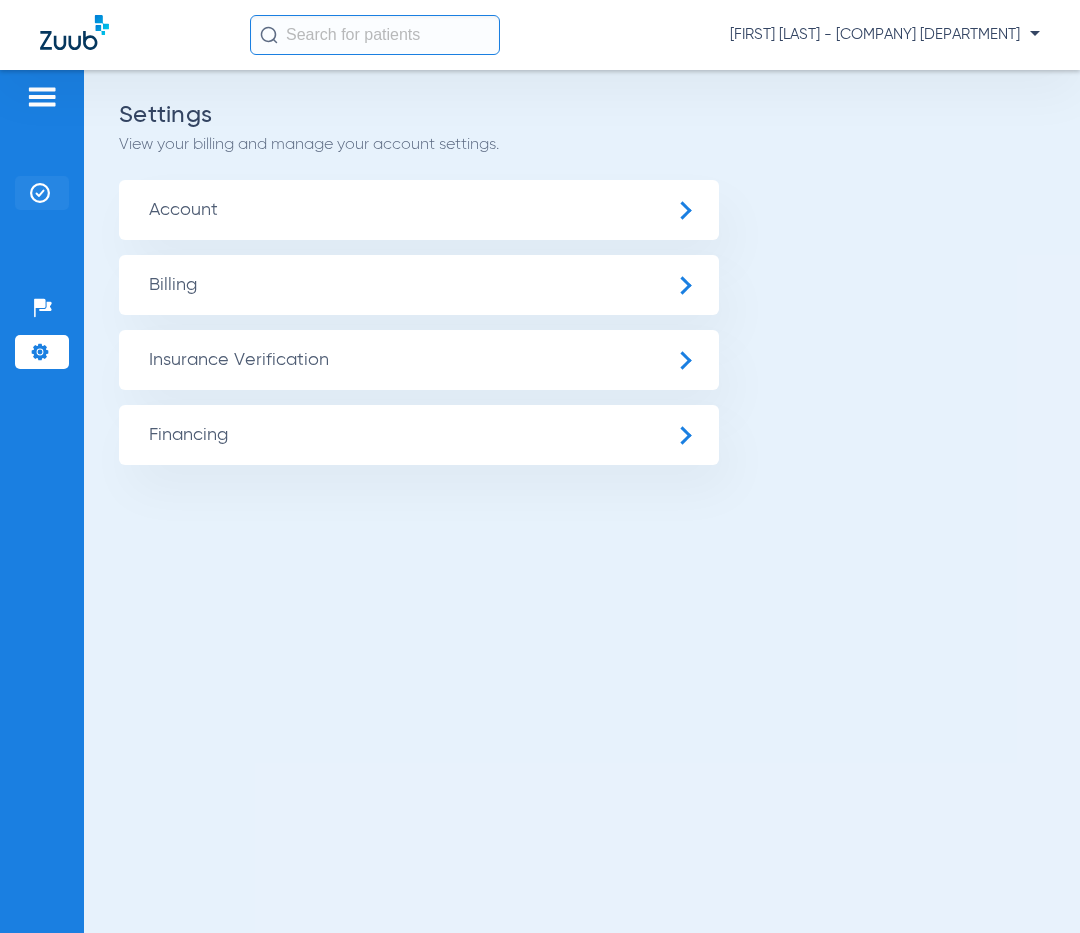 click 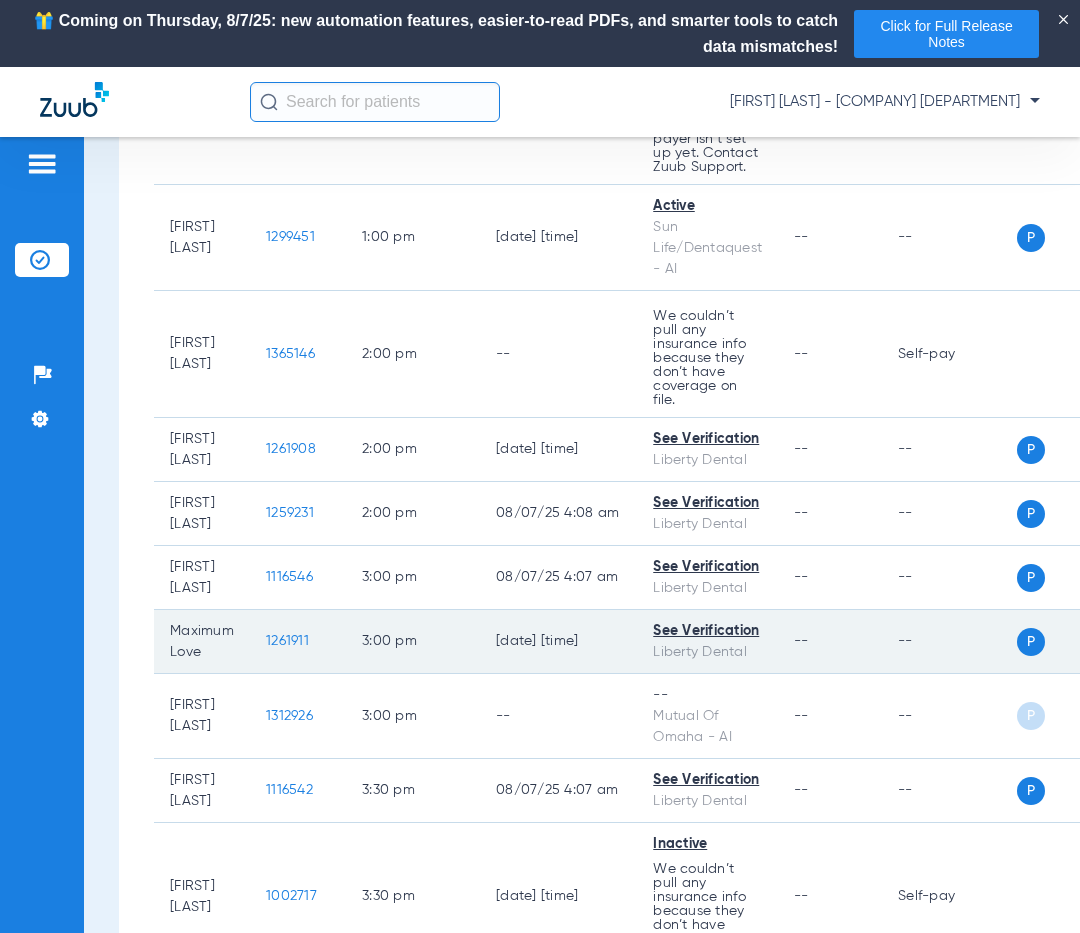 scroll, scrollTop: 1200, scrollLeft: 0, axis: vertical 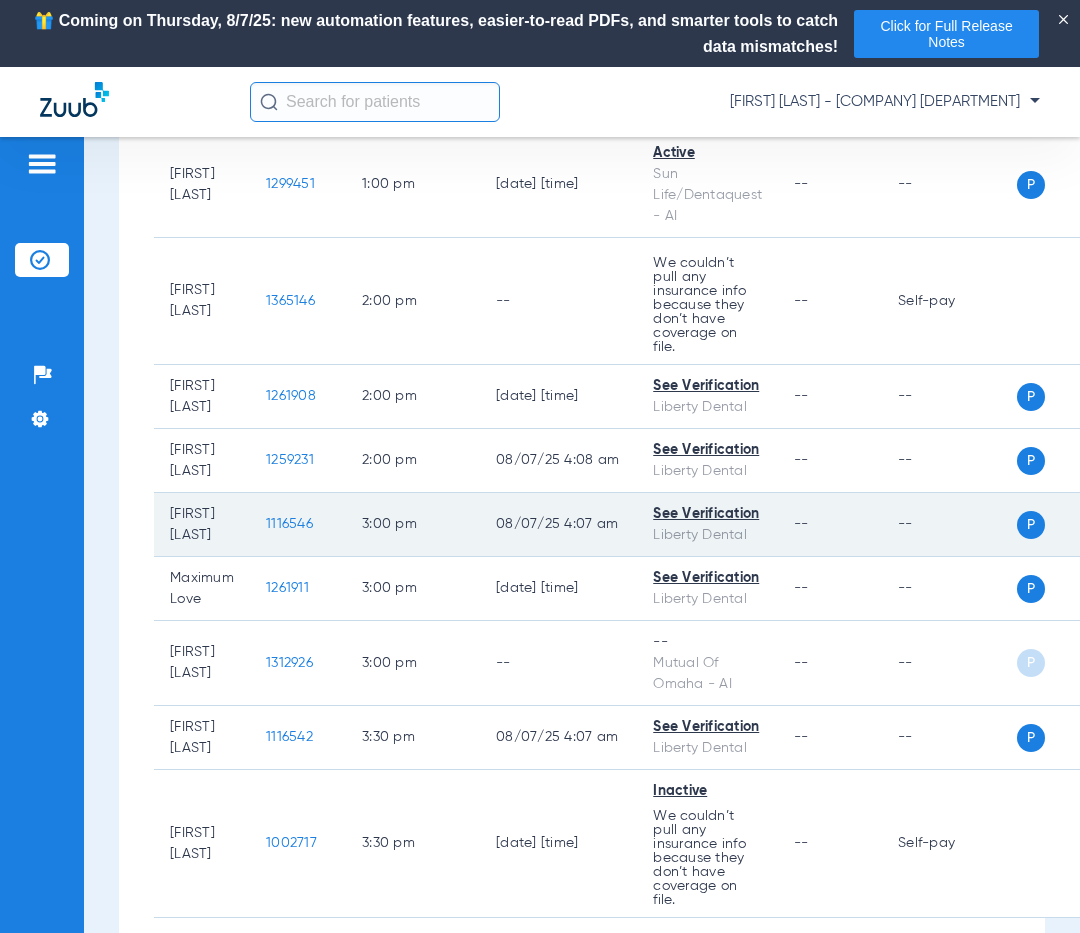 click on "1116546" 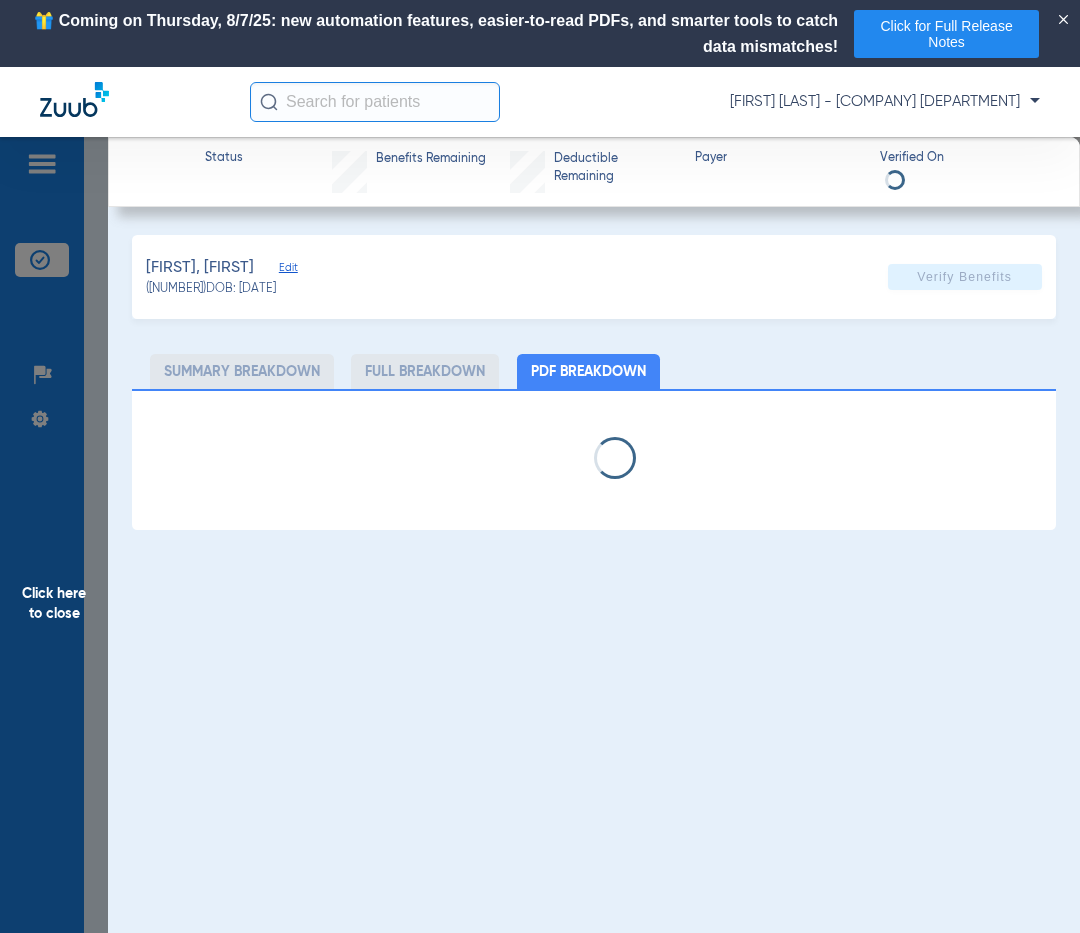 select on "page-width" 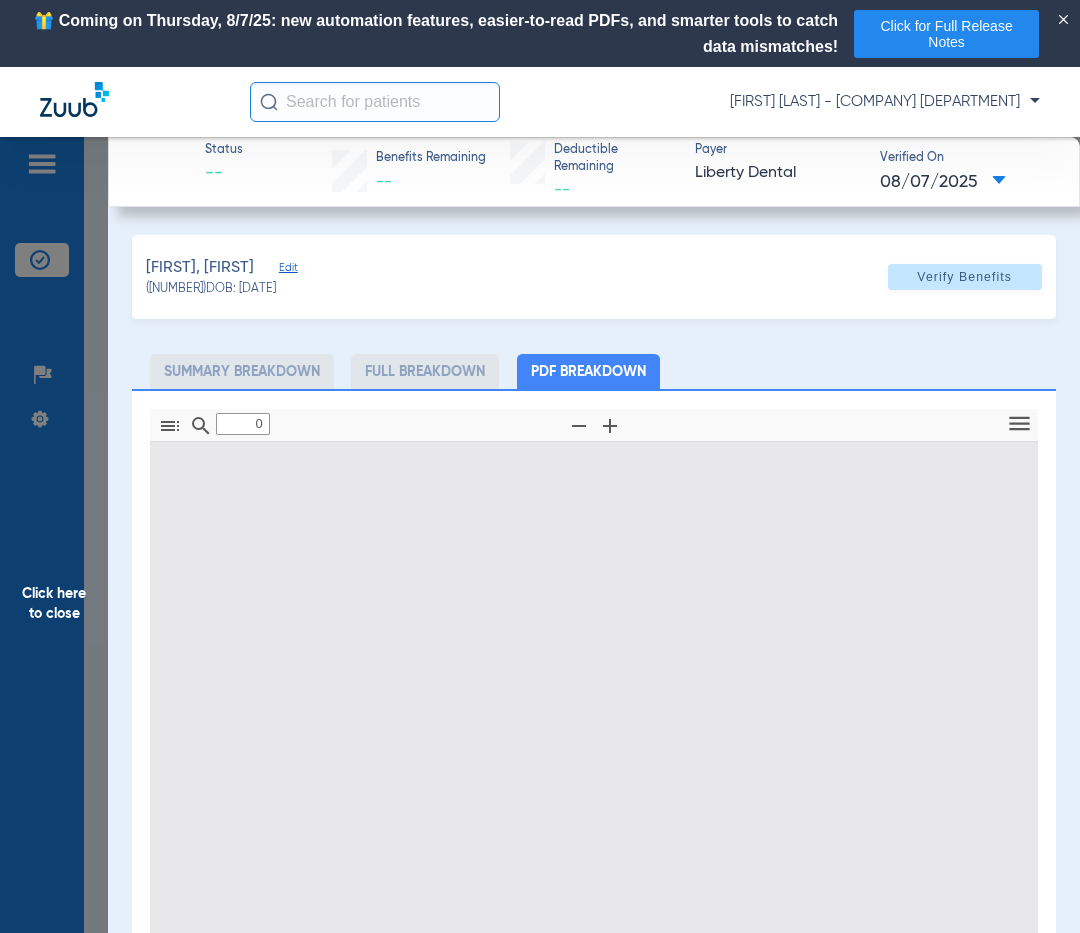 type on "1" 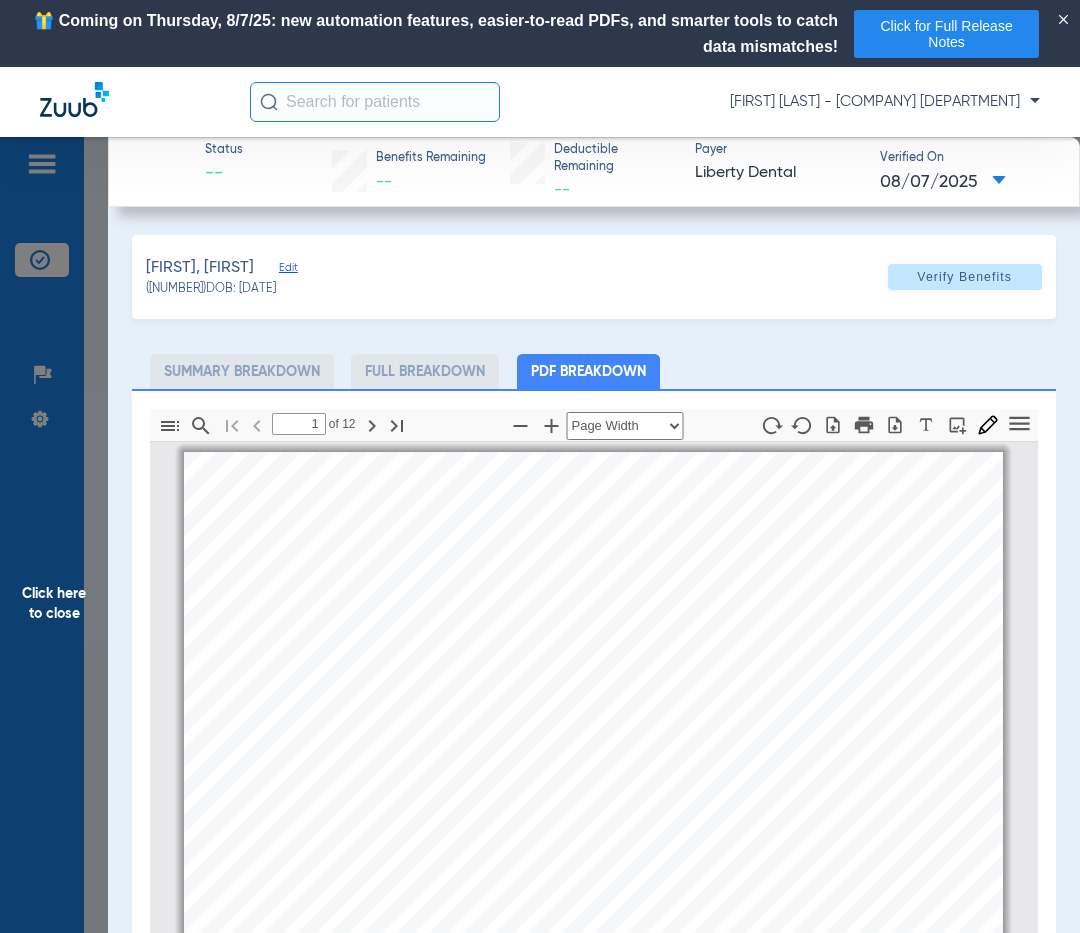 scroll, scrollTop: 10, scrollLeft: 0, axis: vertical 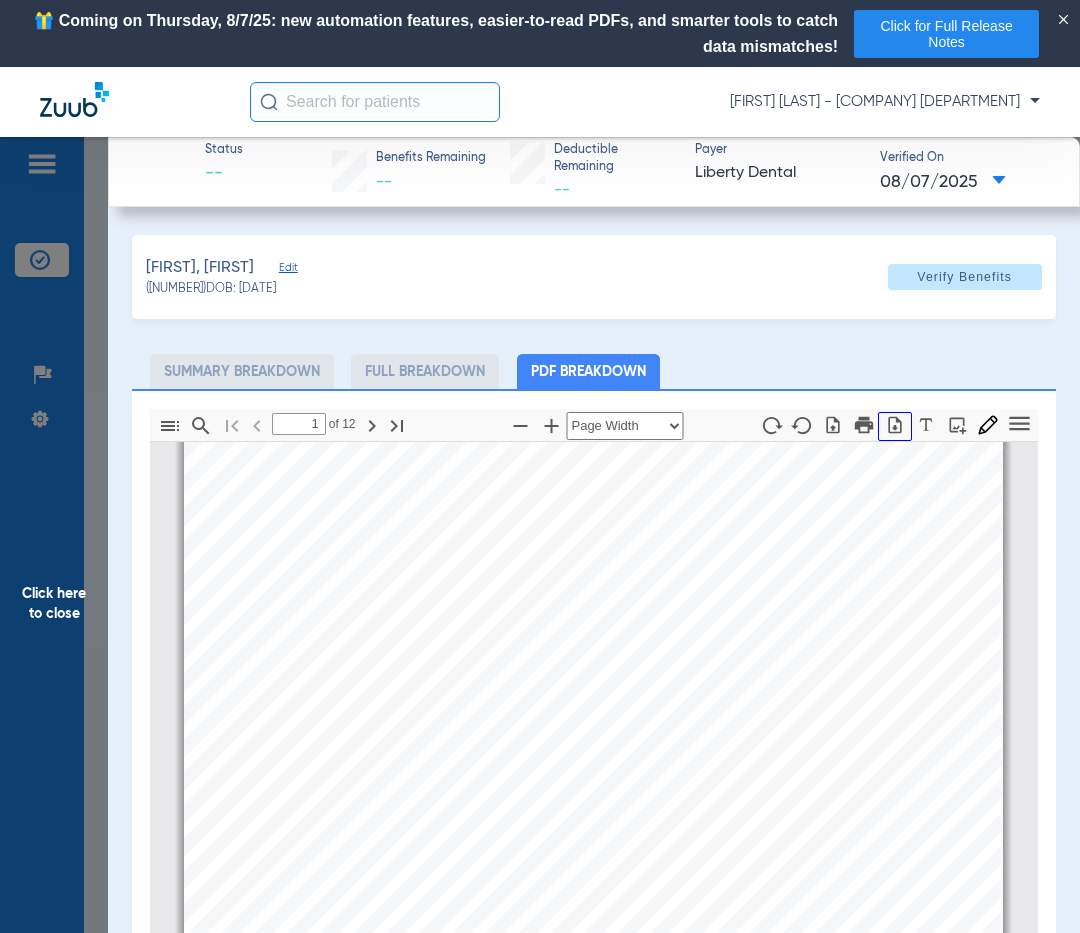 click 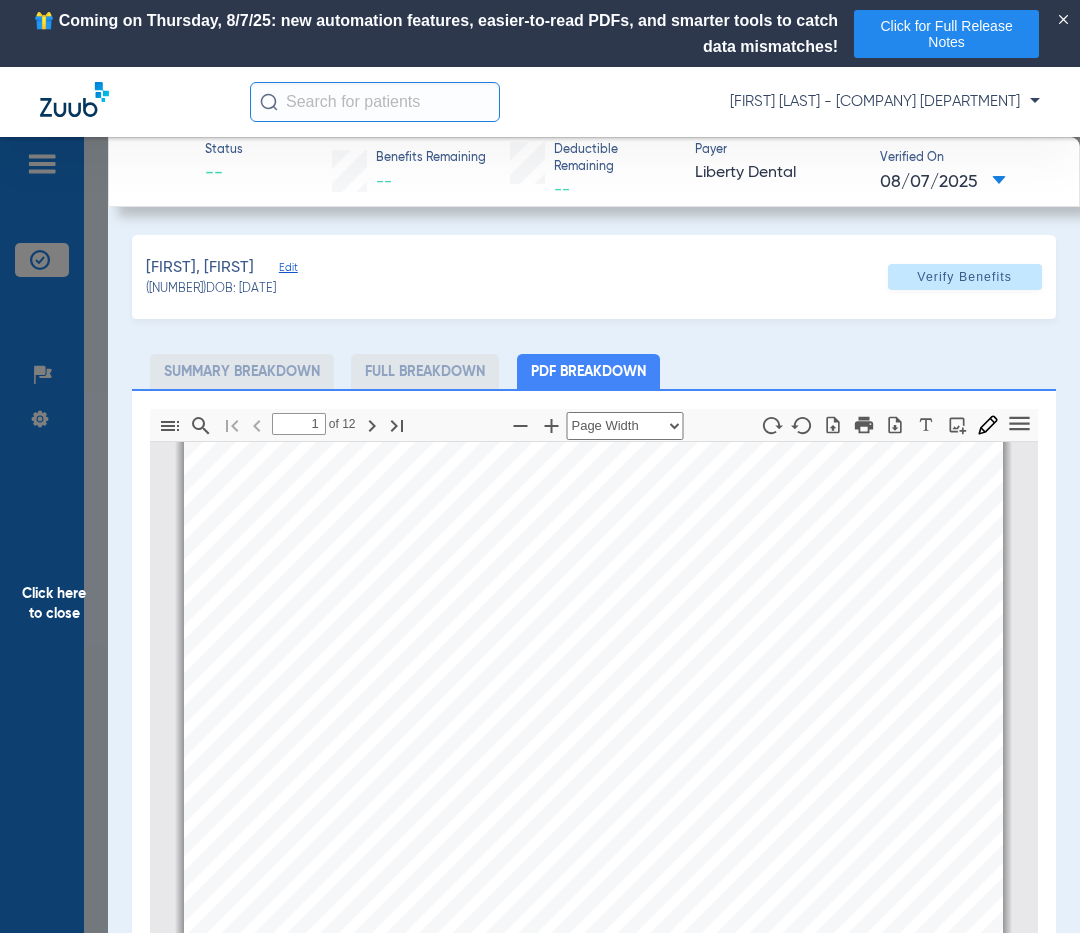 click on "Click here to close" 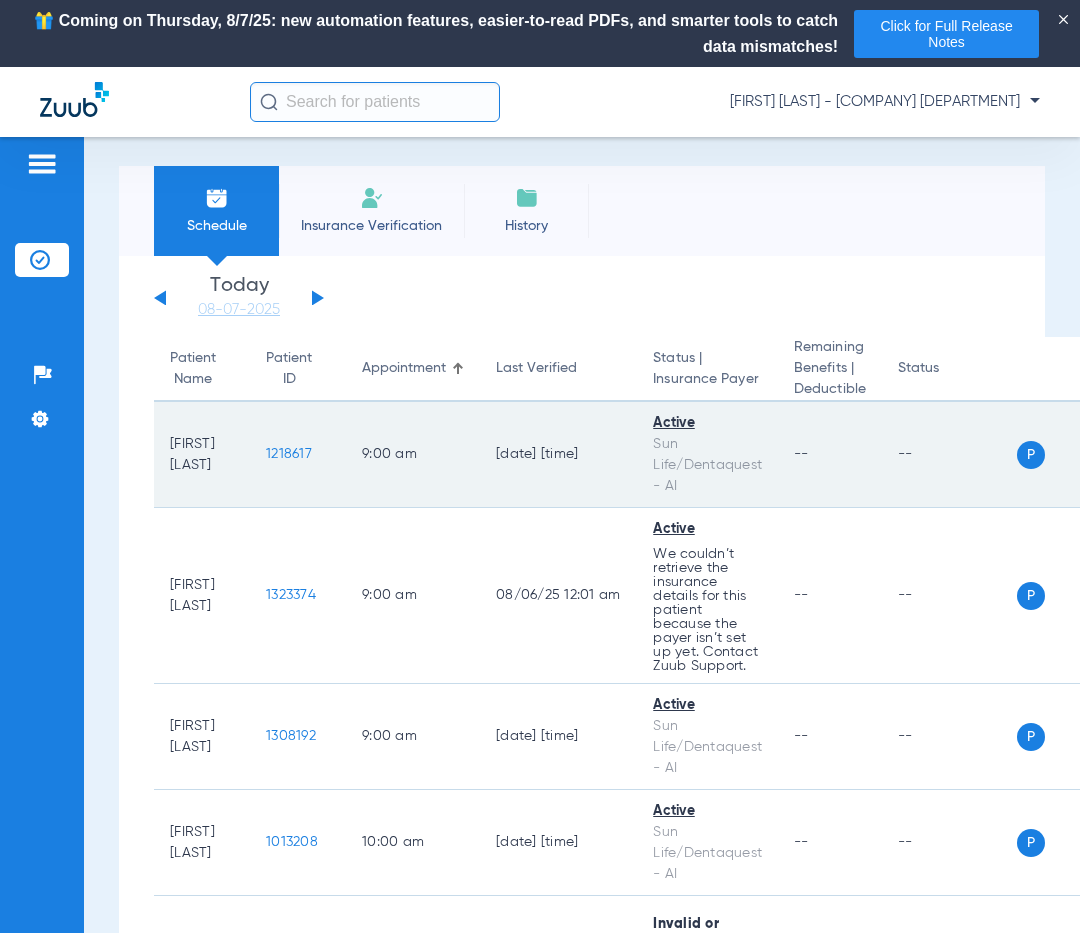 scroll, scrollTop: 0, scrollLeft: 0, axis: both 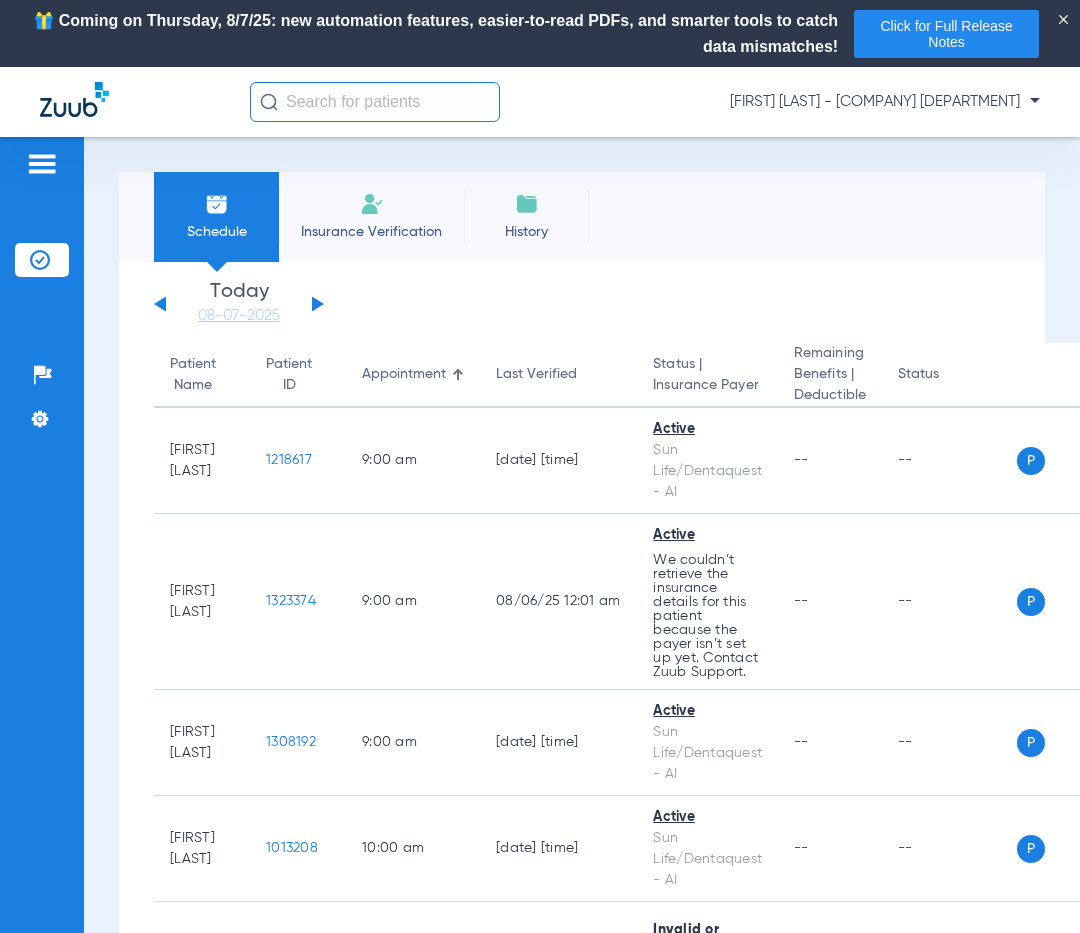 click 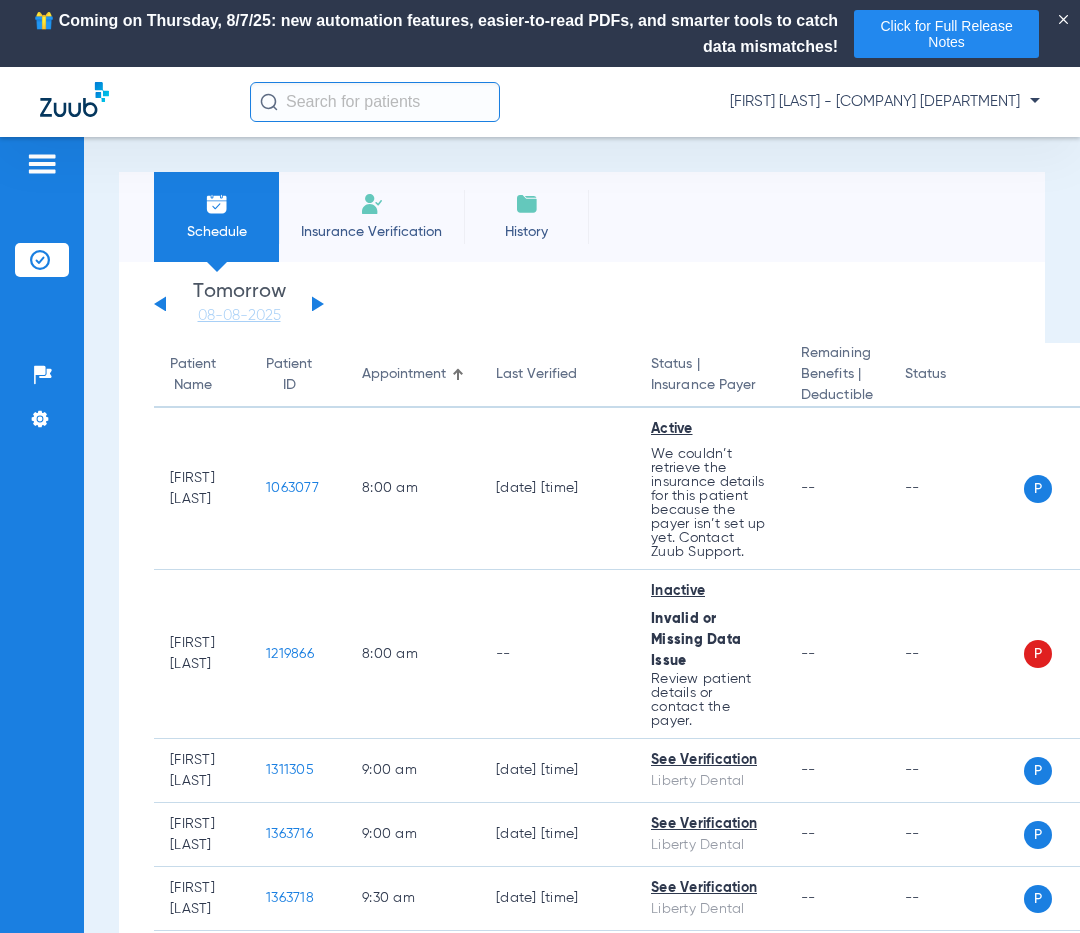 click 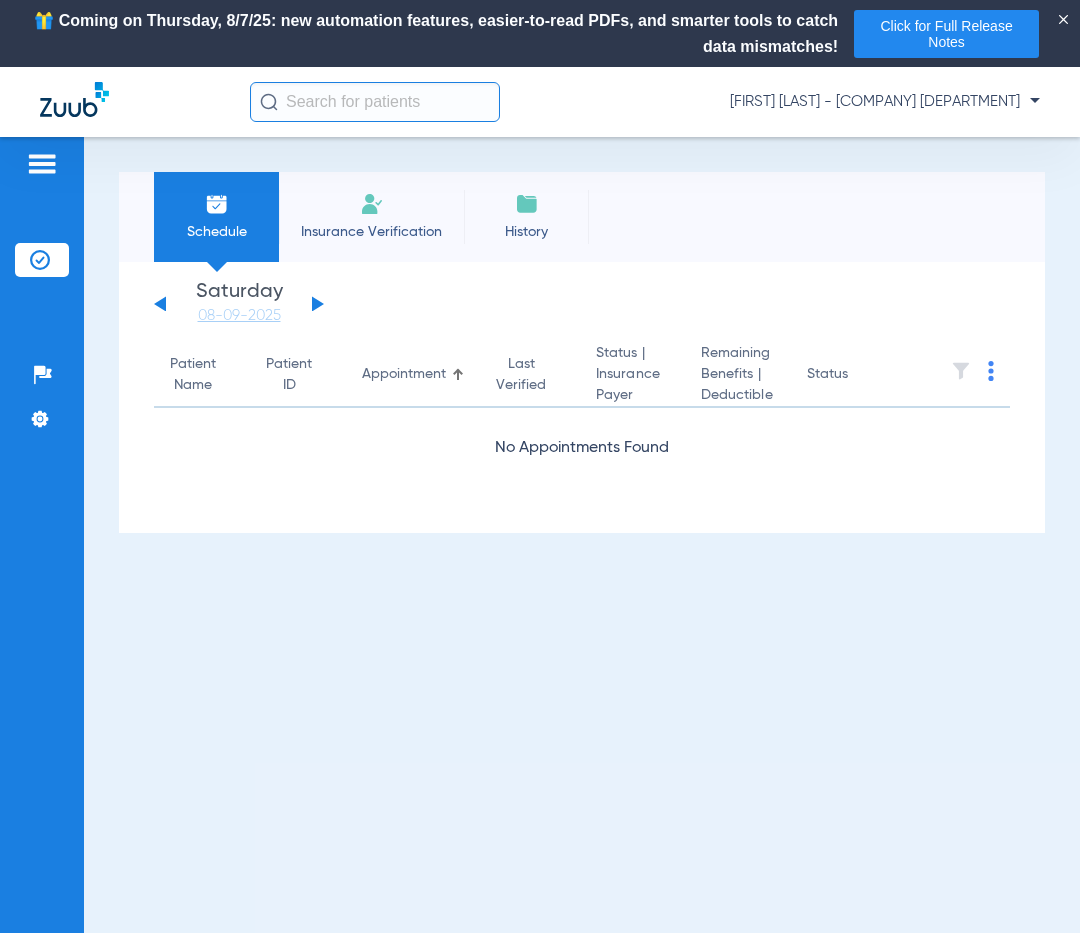 click 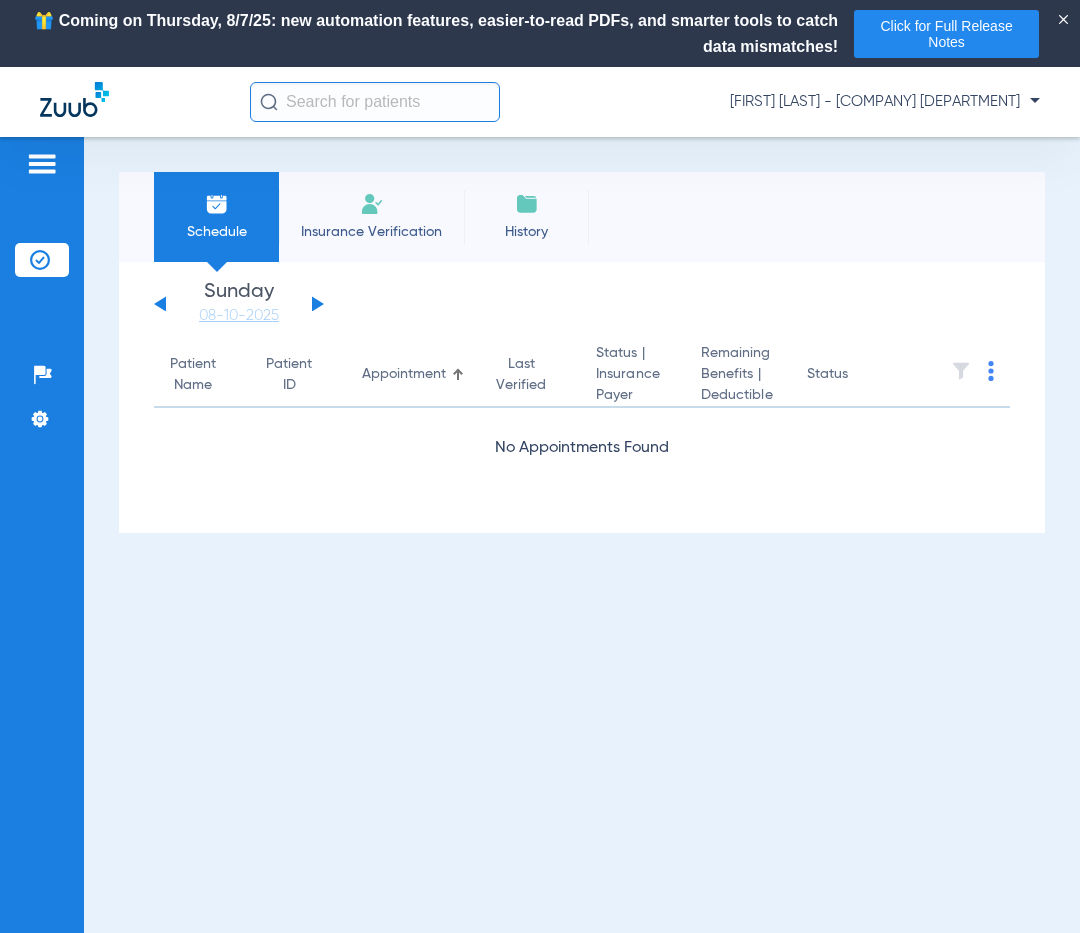 click 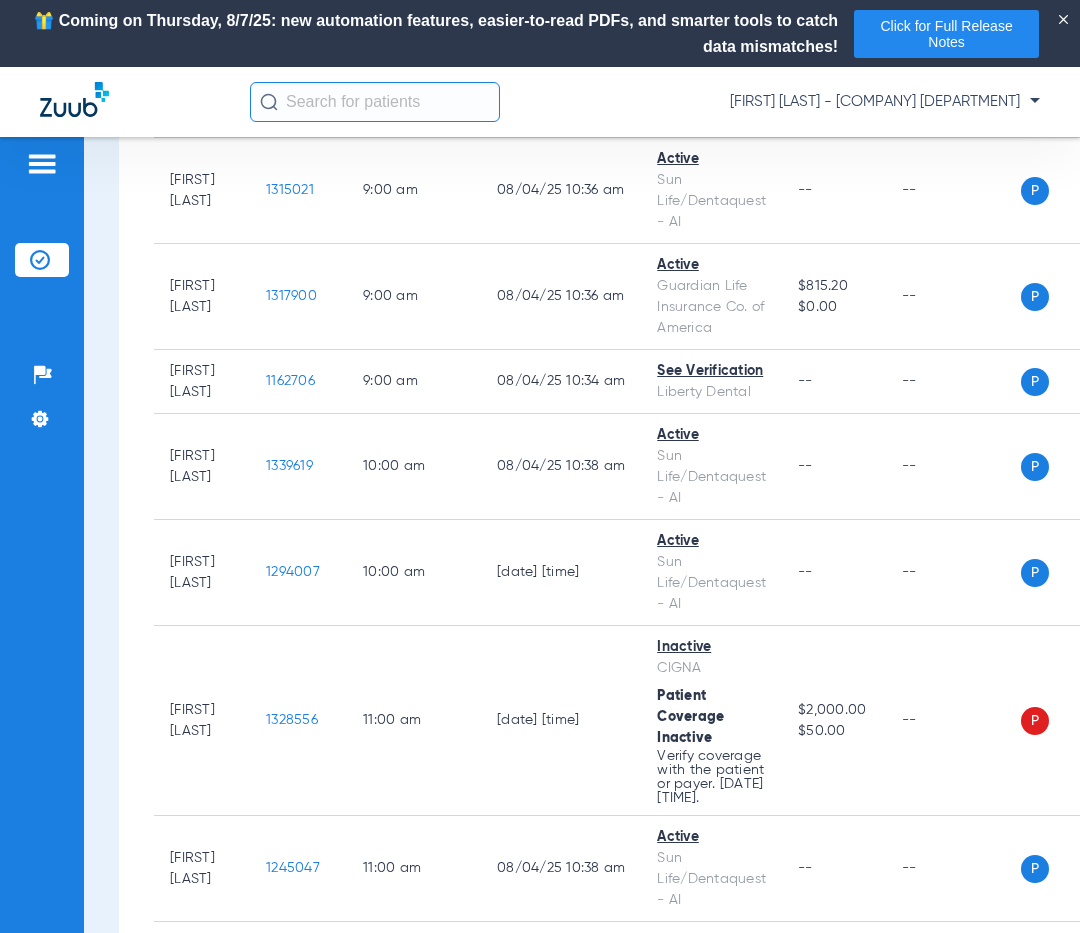 scroll, scrollTop: 700, scrollLeft: 0, axis: vertical 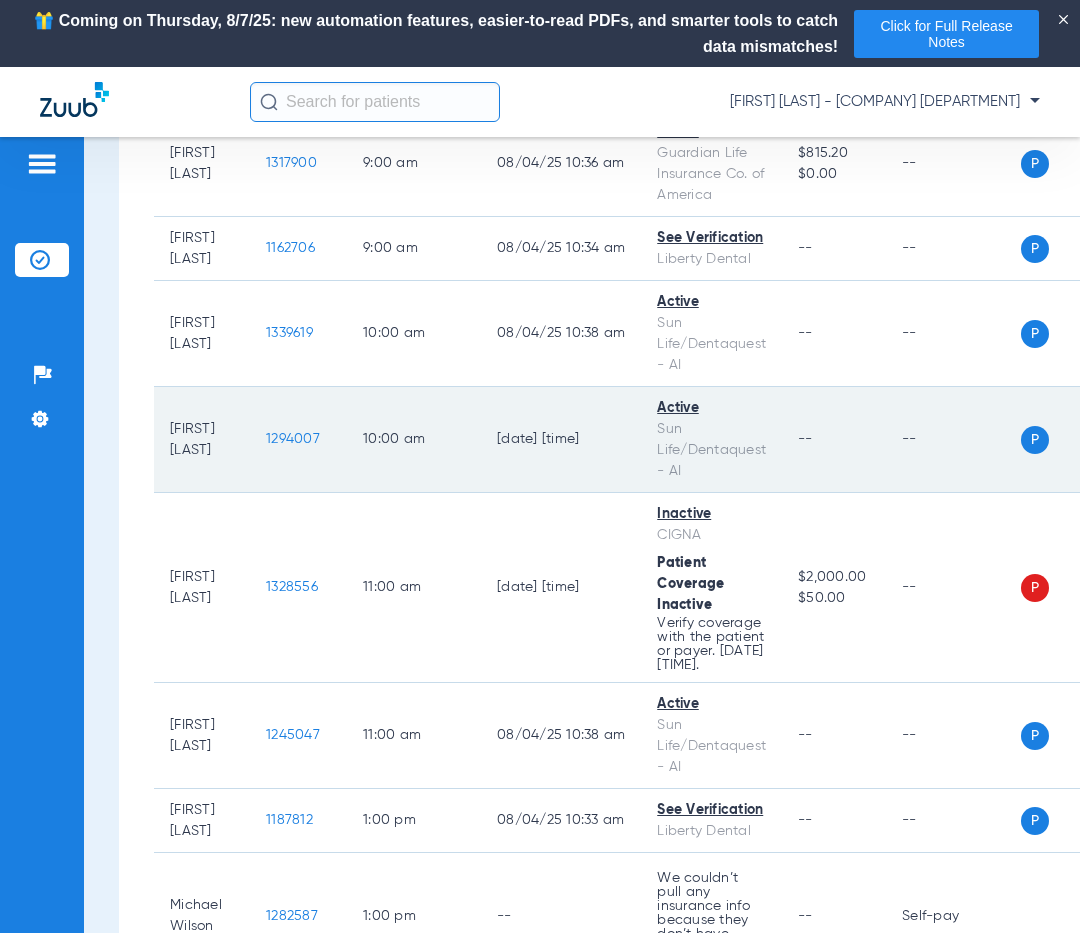 click on "1294007" 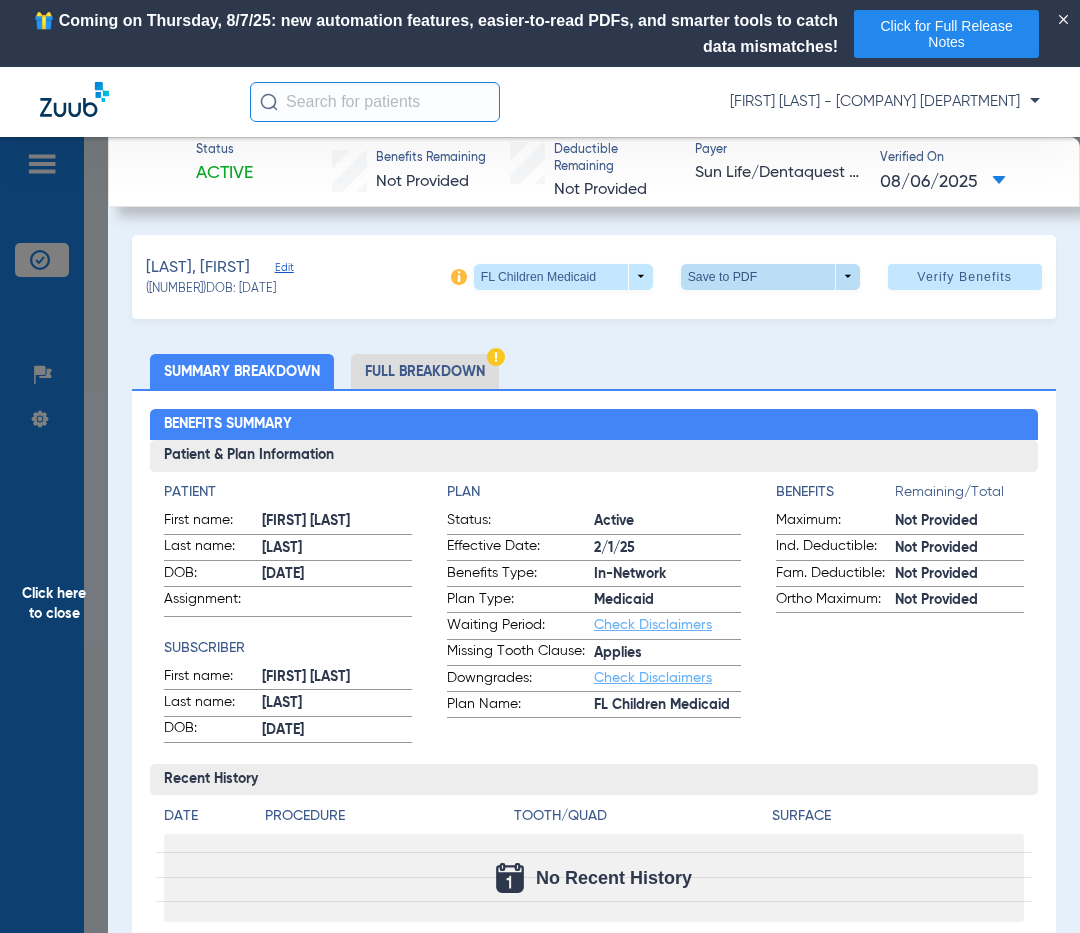 click 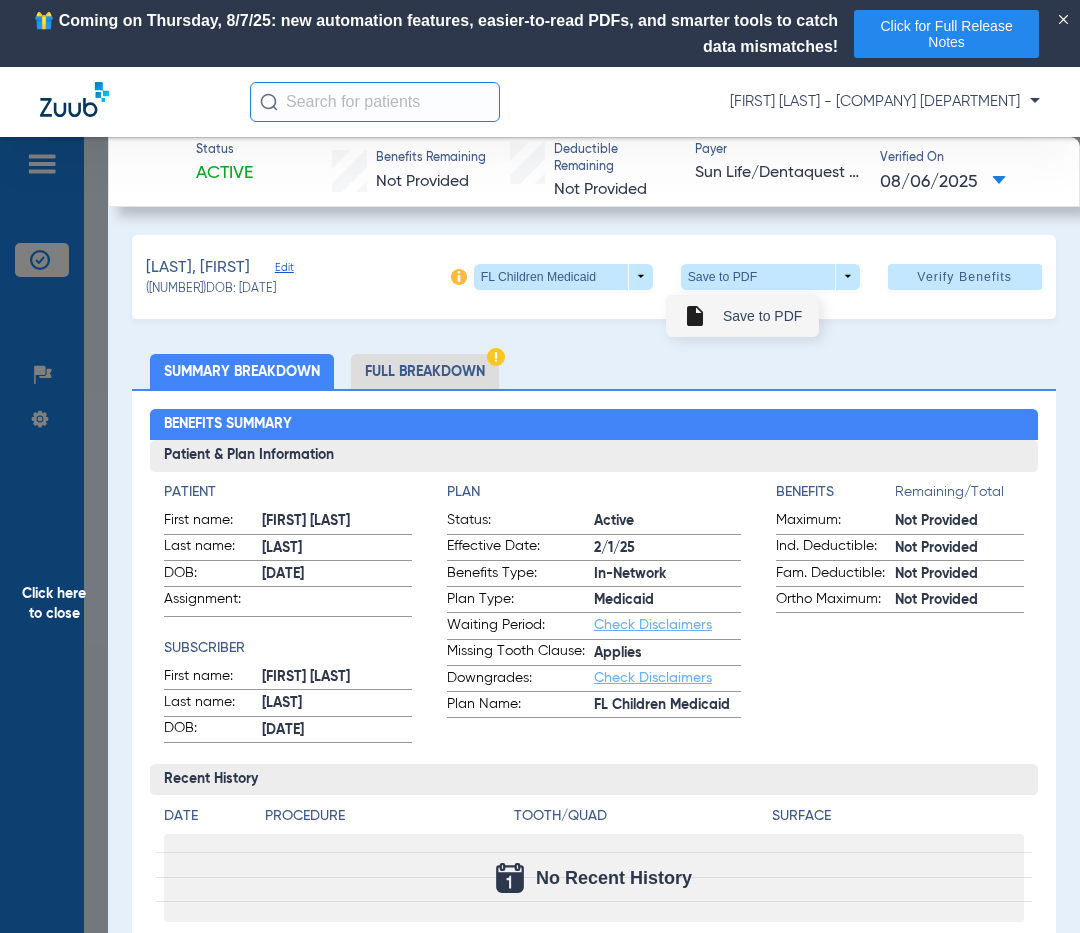 click on "Save to PDF" at bounding box center [762, 316] 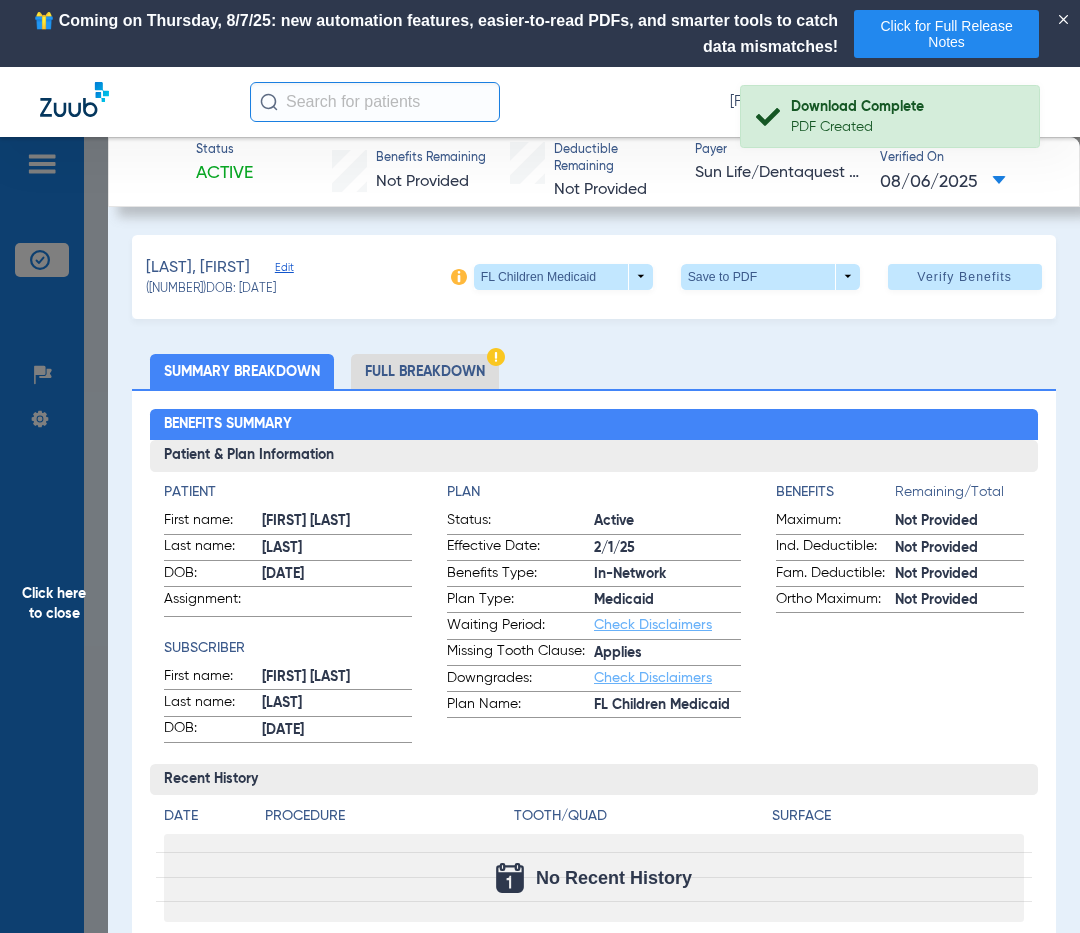 type 